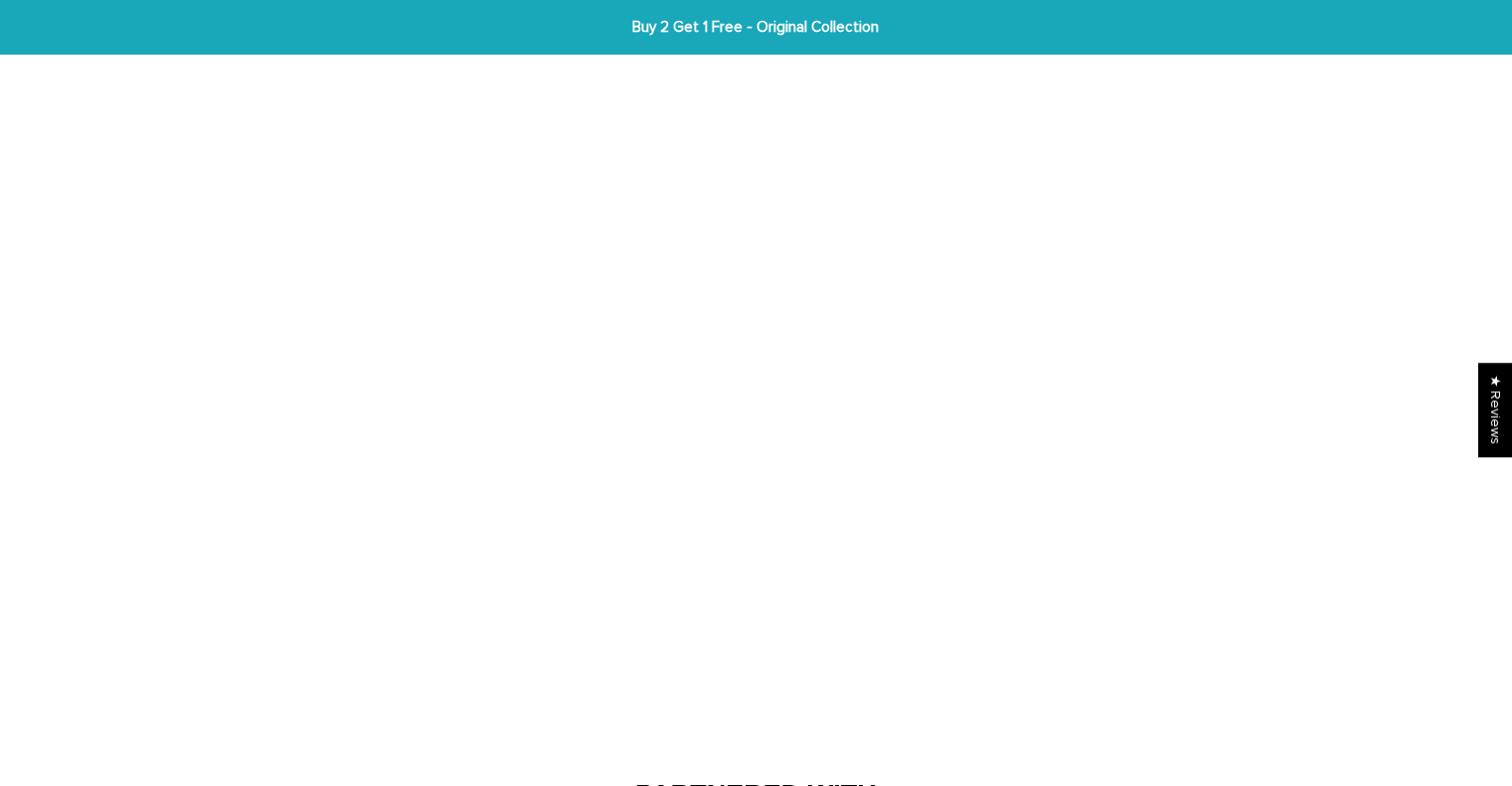 scroll, scrollTop: 0, scrollLeft: 0, axis: both 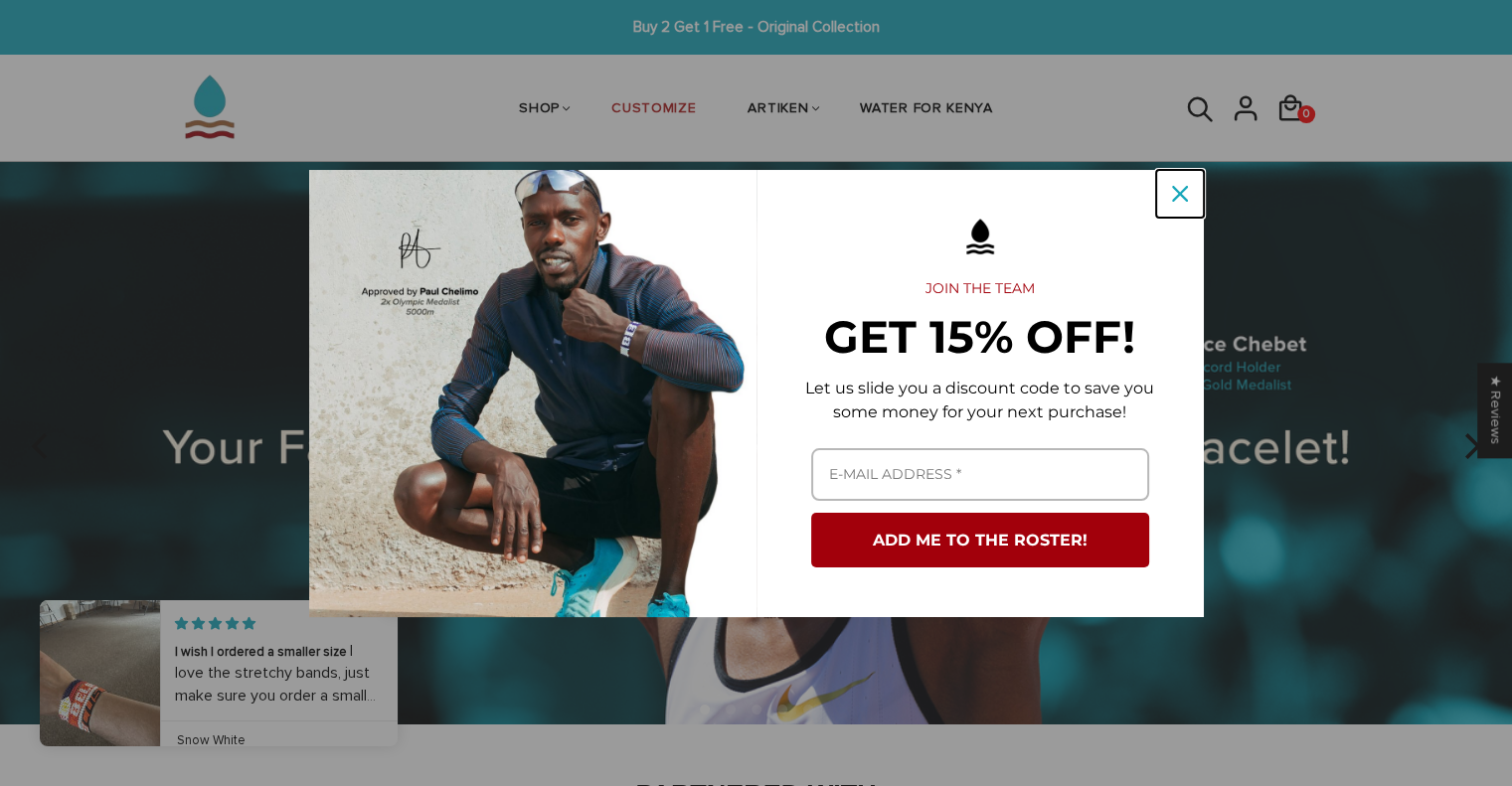 click 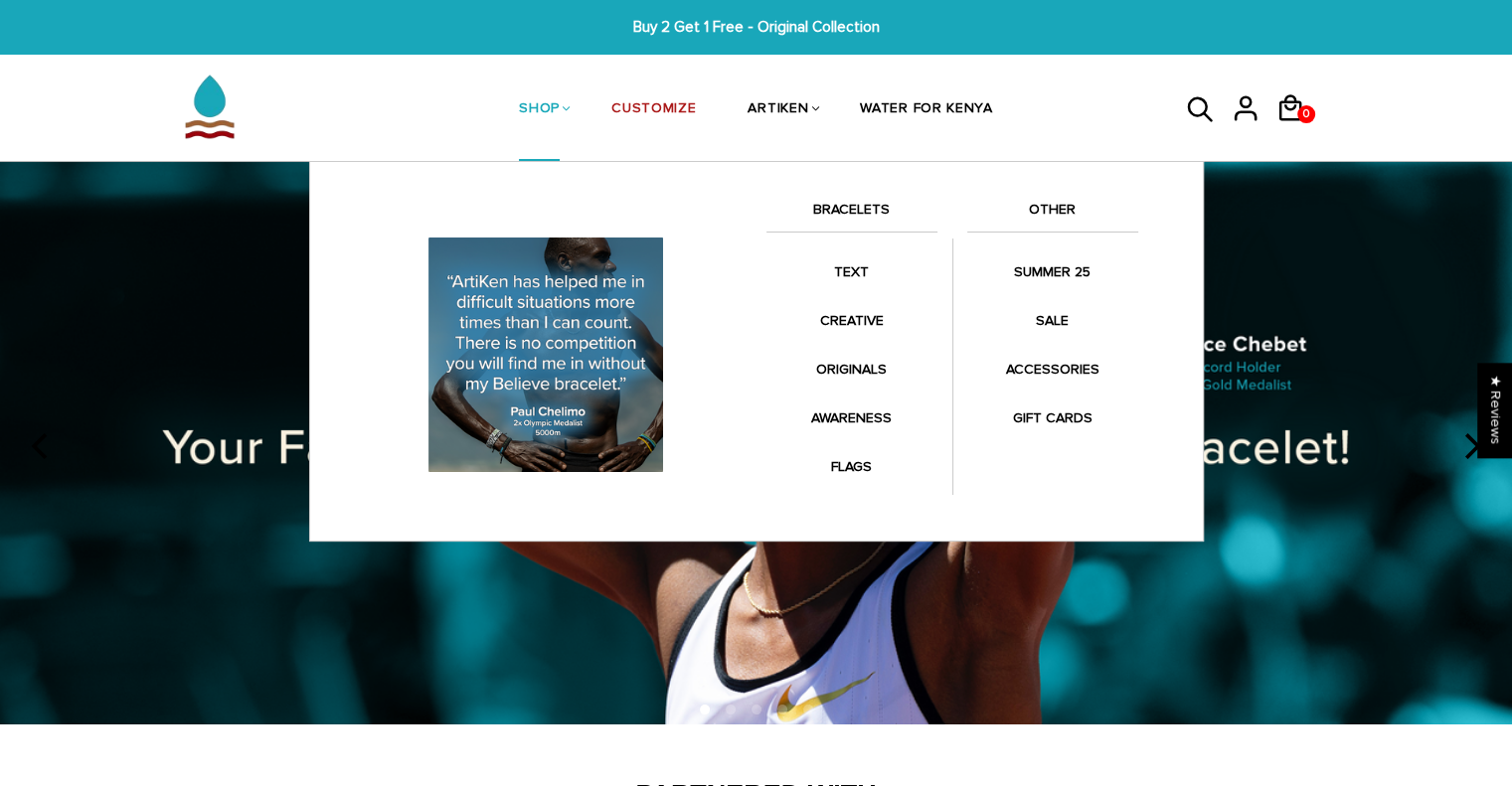 click on "BRACELETS" at bounding box center (852, 215) 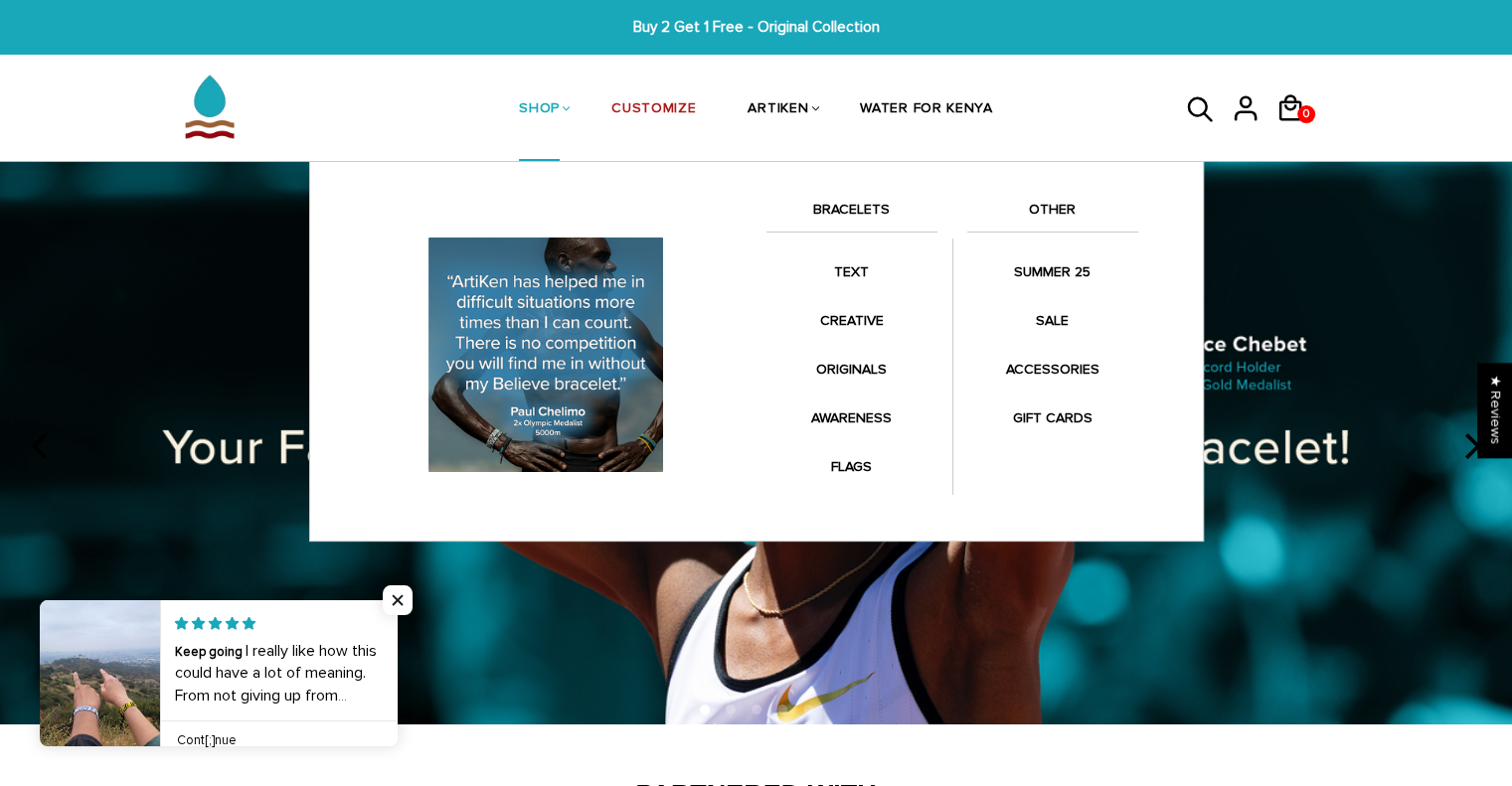 click on "BRACELETS" at bounding box center [852, 215] 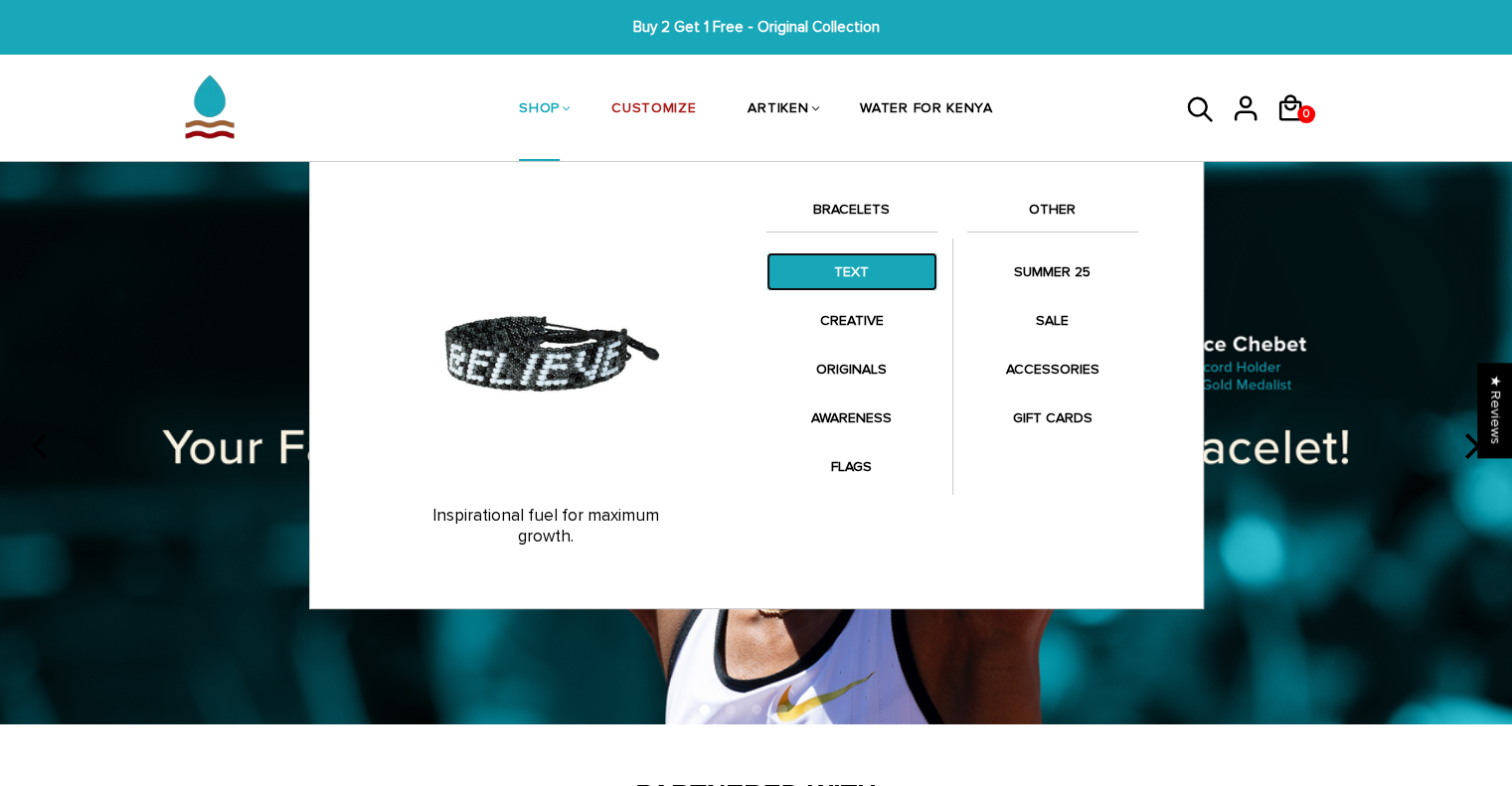 click on "TEXT" at bounding box center (852, 271) 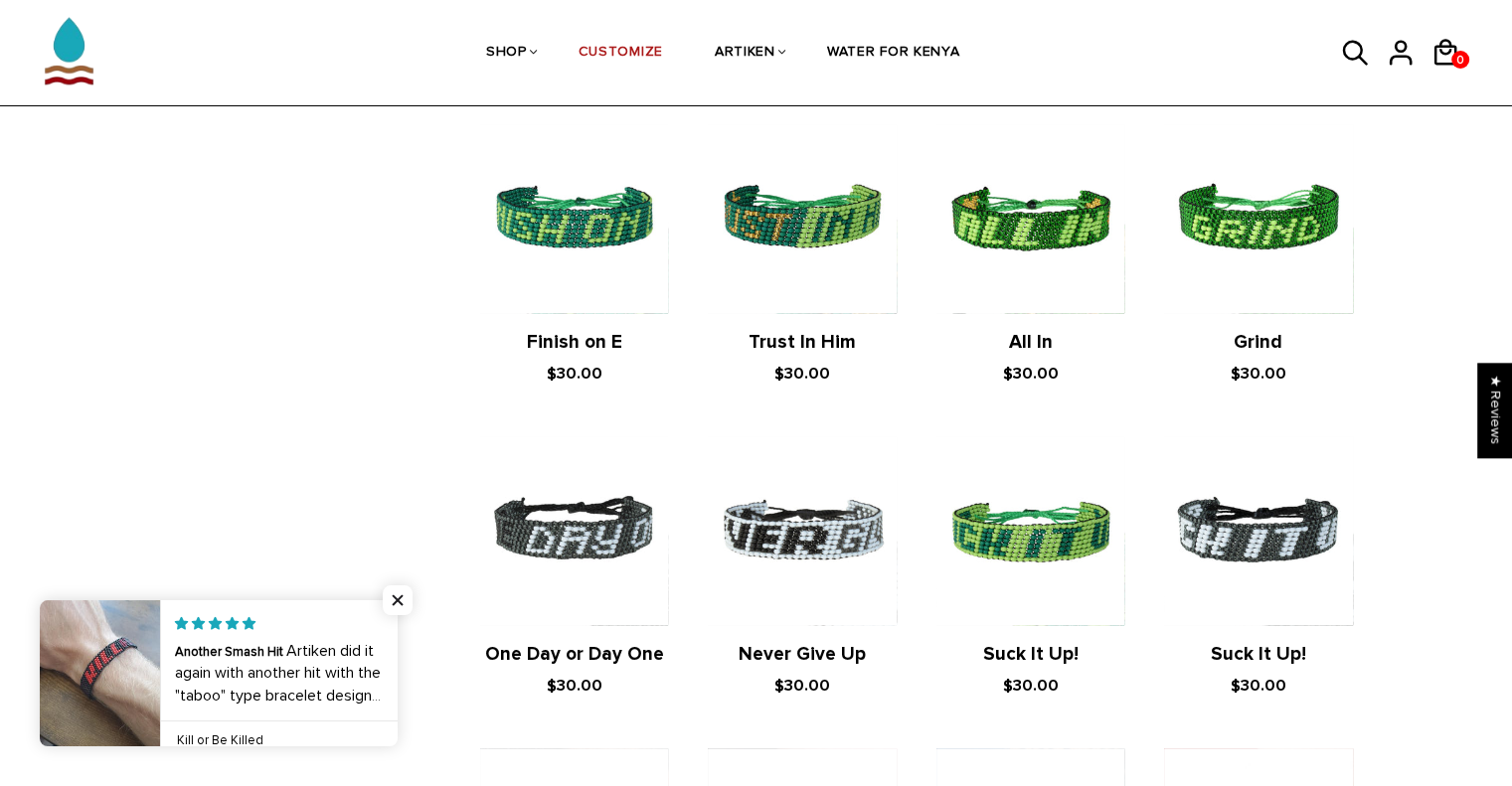 scroll, scrollTop: 1789, scrollLeft: 0, axis: vertical 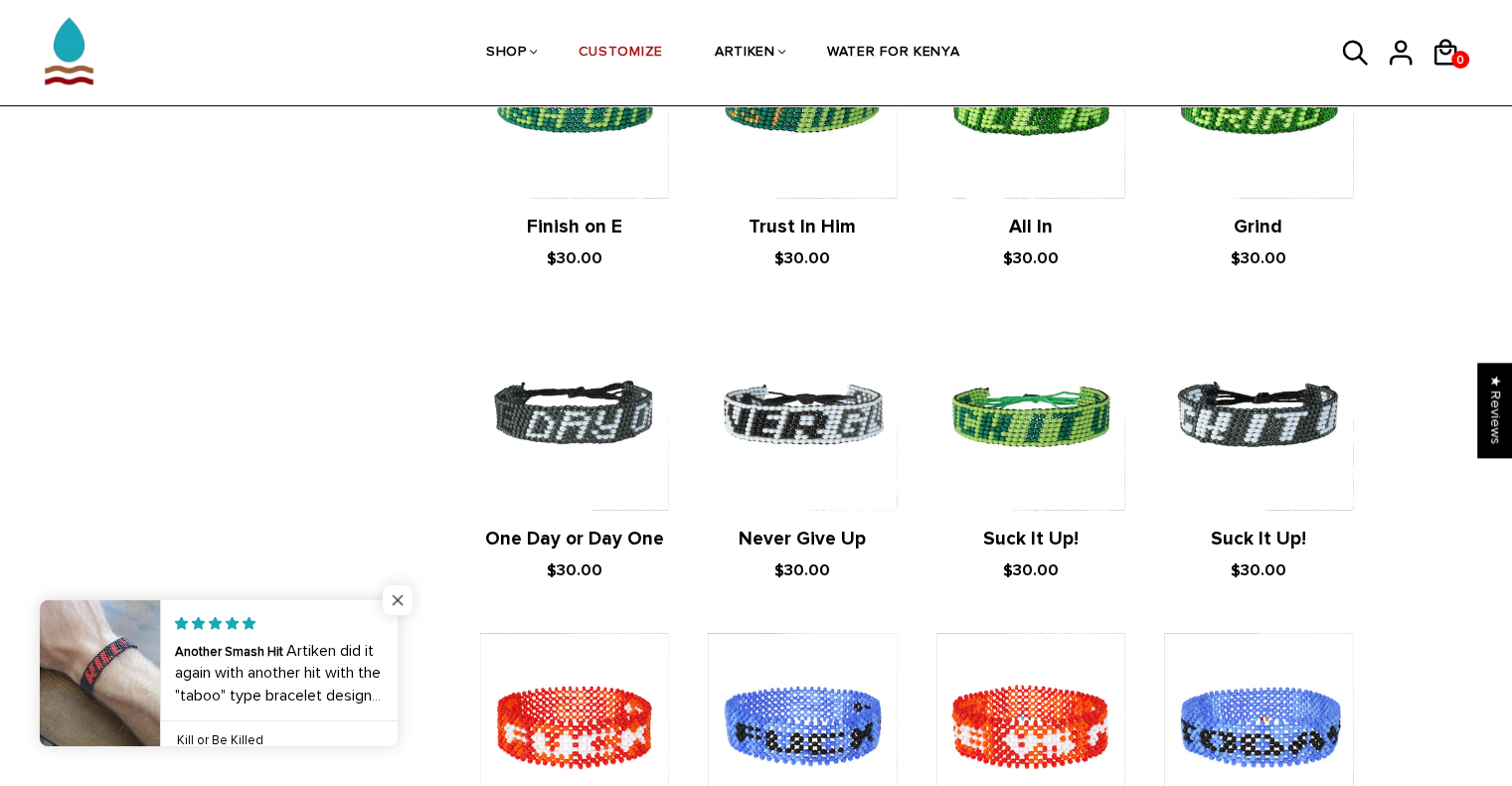 click at bounding box center (398, 600) 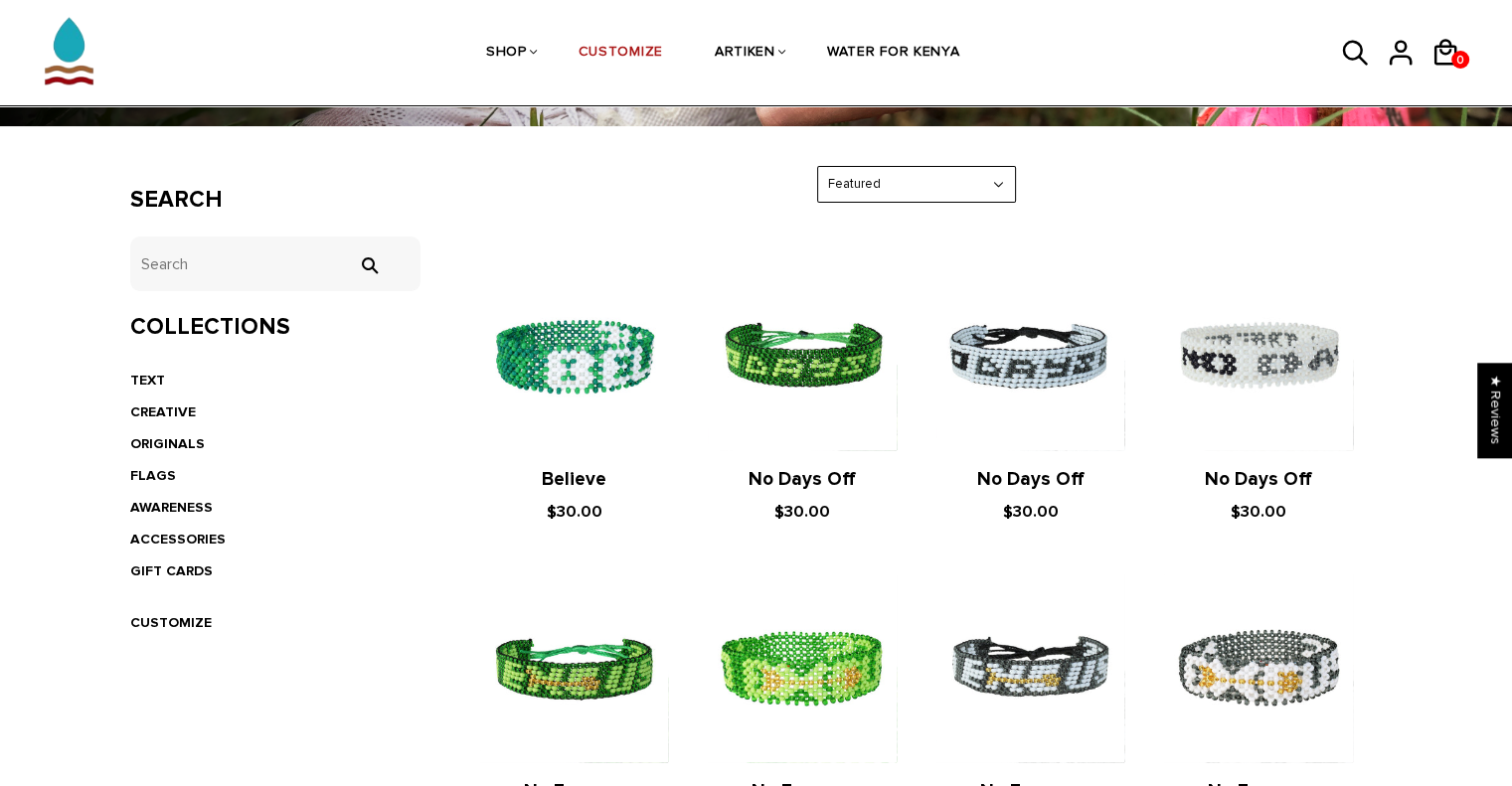 scroll, scrollTop: 298, scrollLeft: 0, axis: vertical 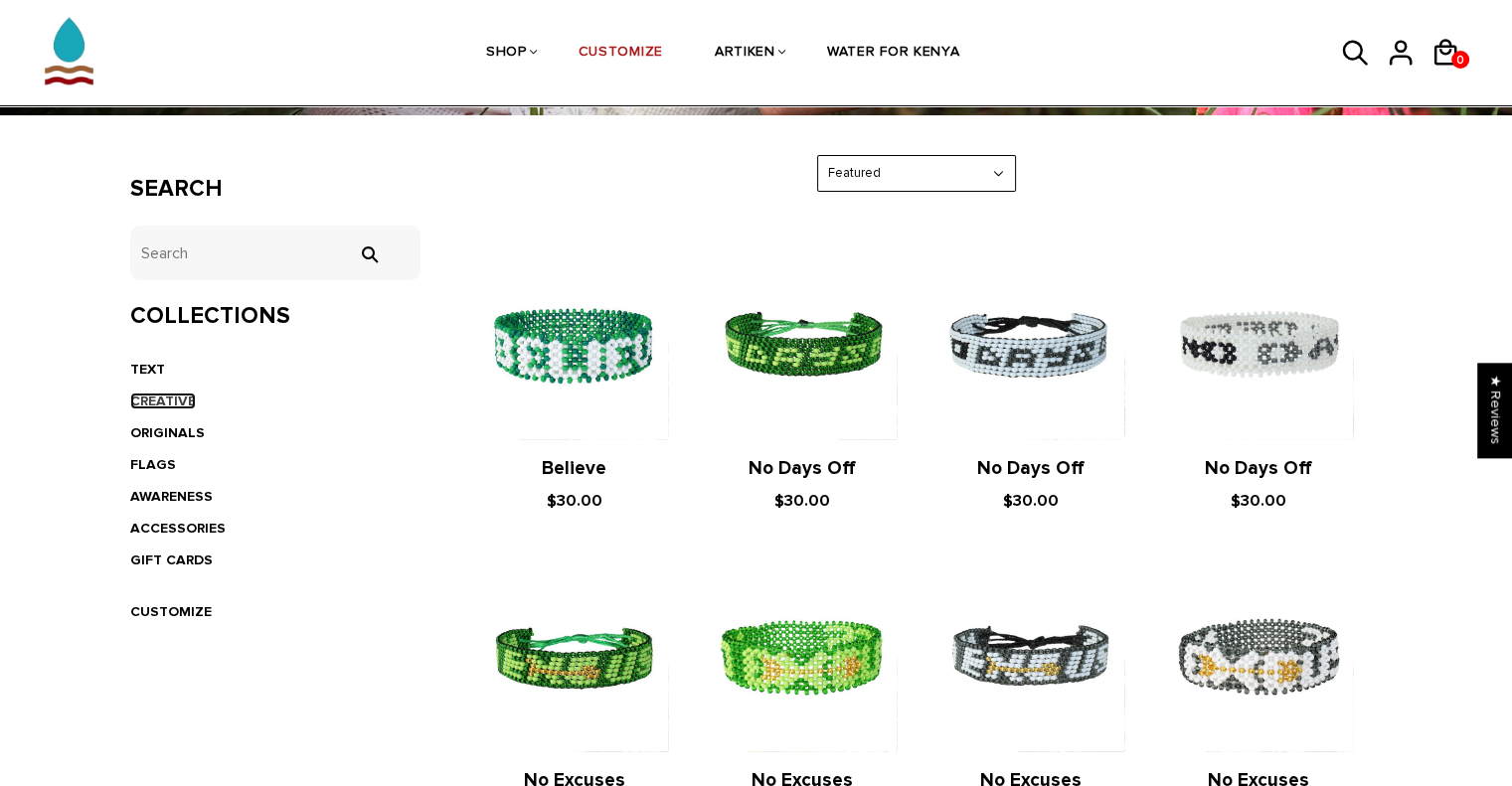 click on "CREATIVE" at bounding box center (163, 400) 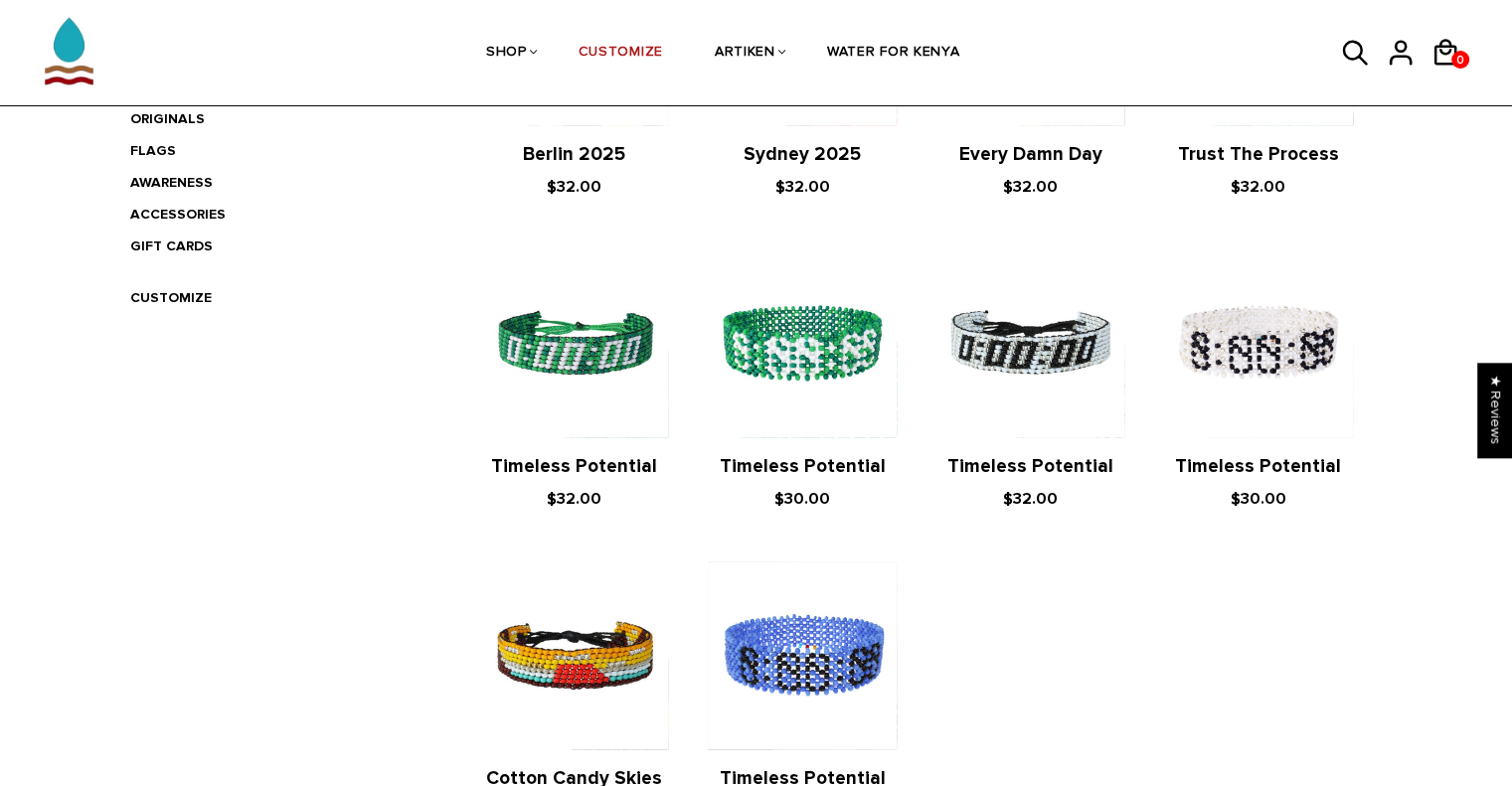 scroll, scrollTop: 397, scrollLeft: 0, axis: vertical 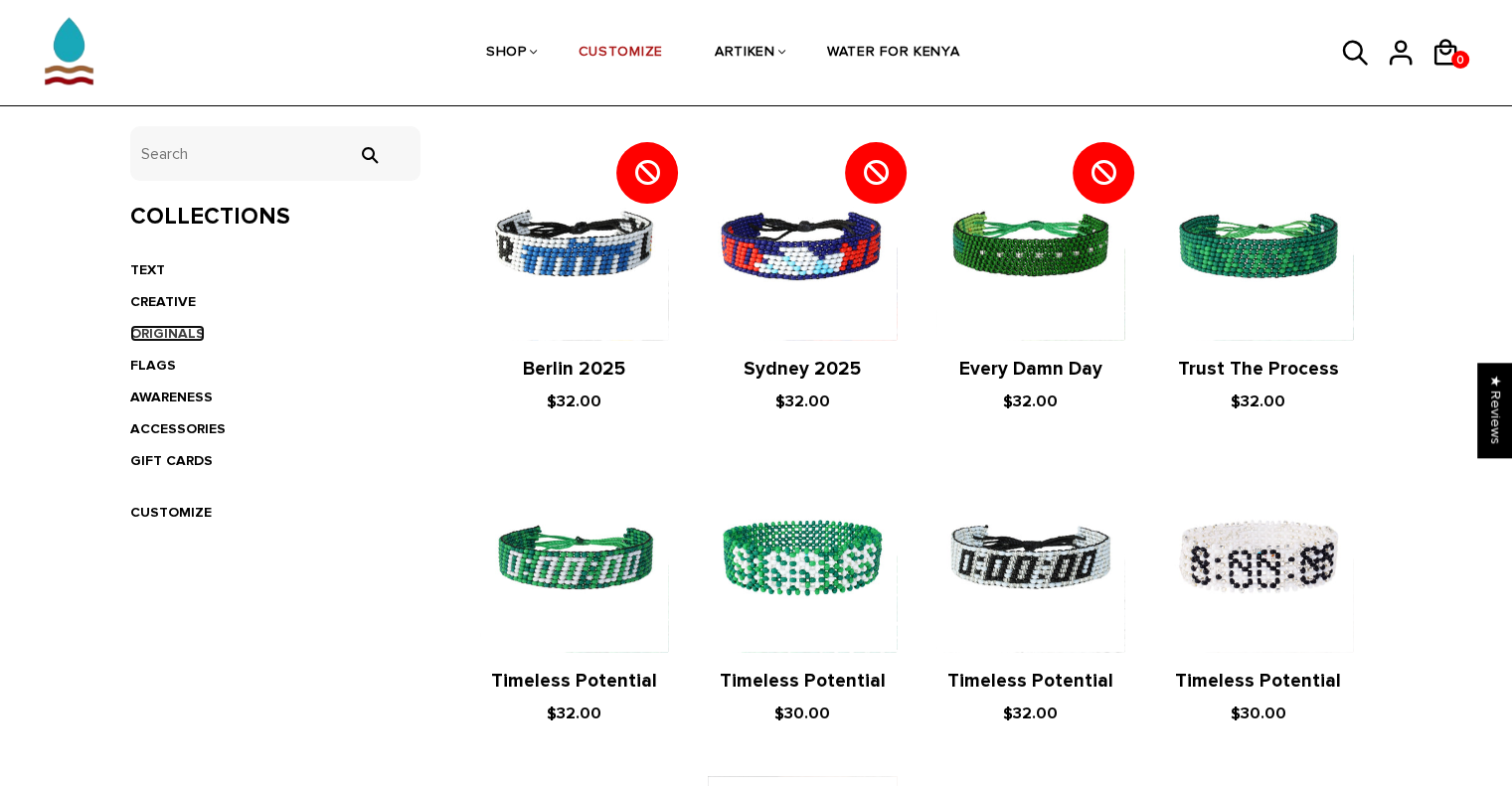 click on "ORIGINALS" at bounding box center (167, 333) 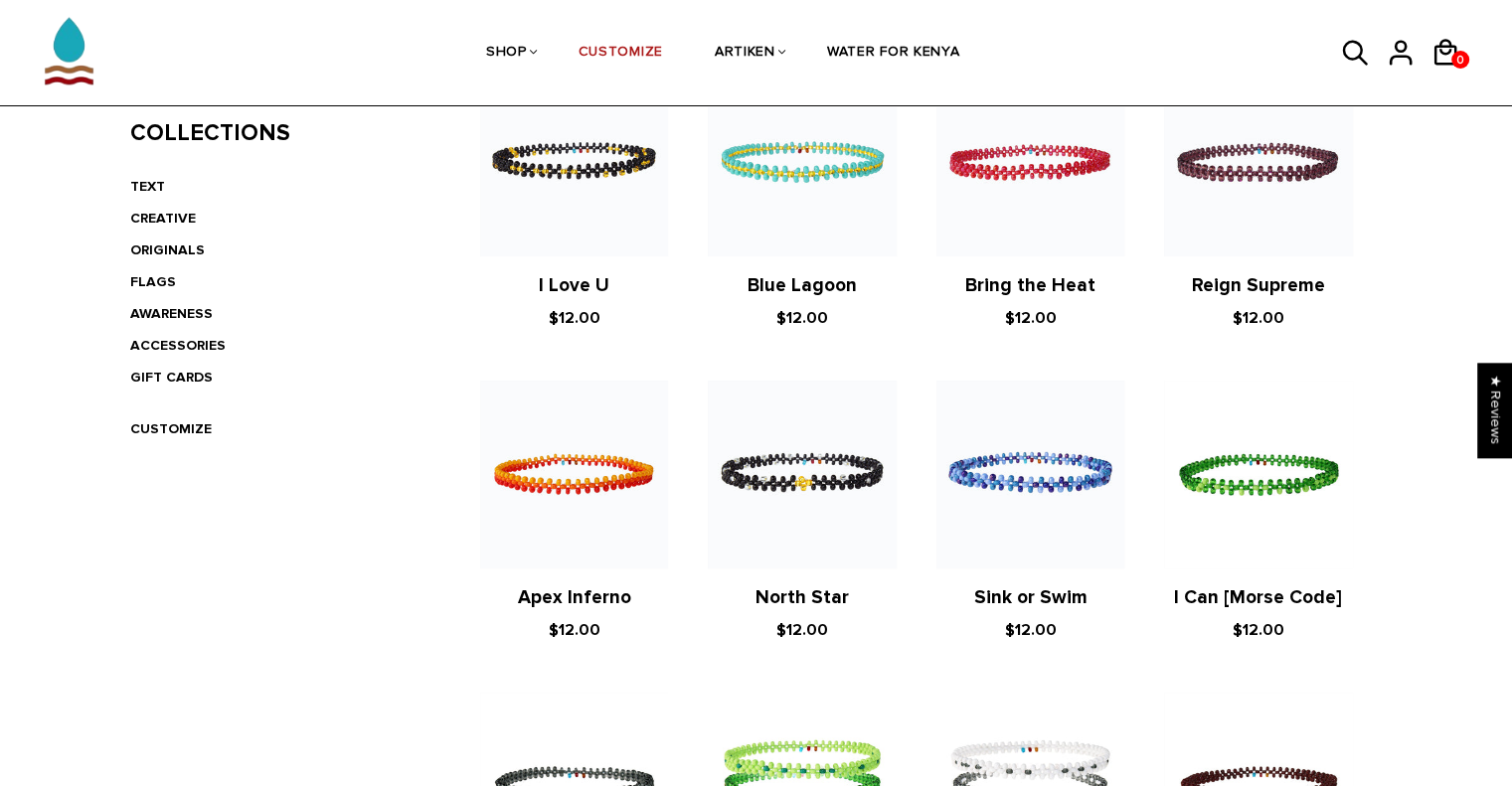 scroll, scrollTop: 497, scrollLeft: 0, axis: vertical 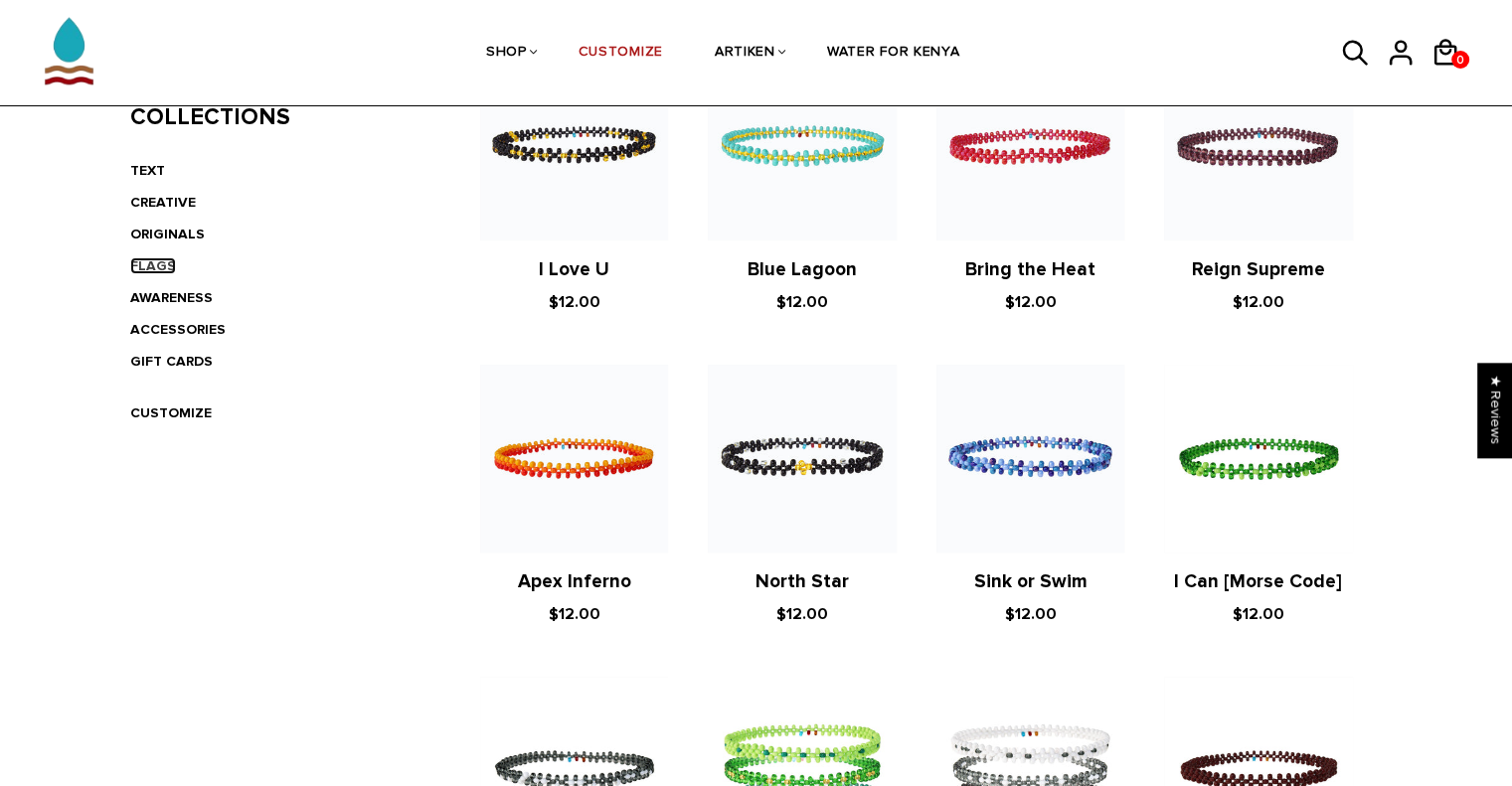 click on "FLAGS" at bounding box center (153, 265) 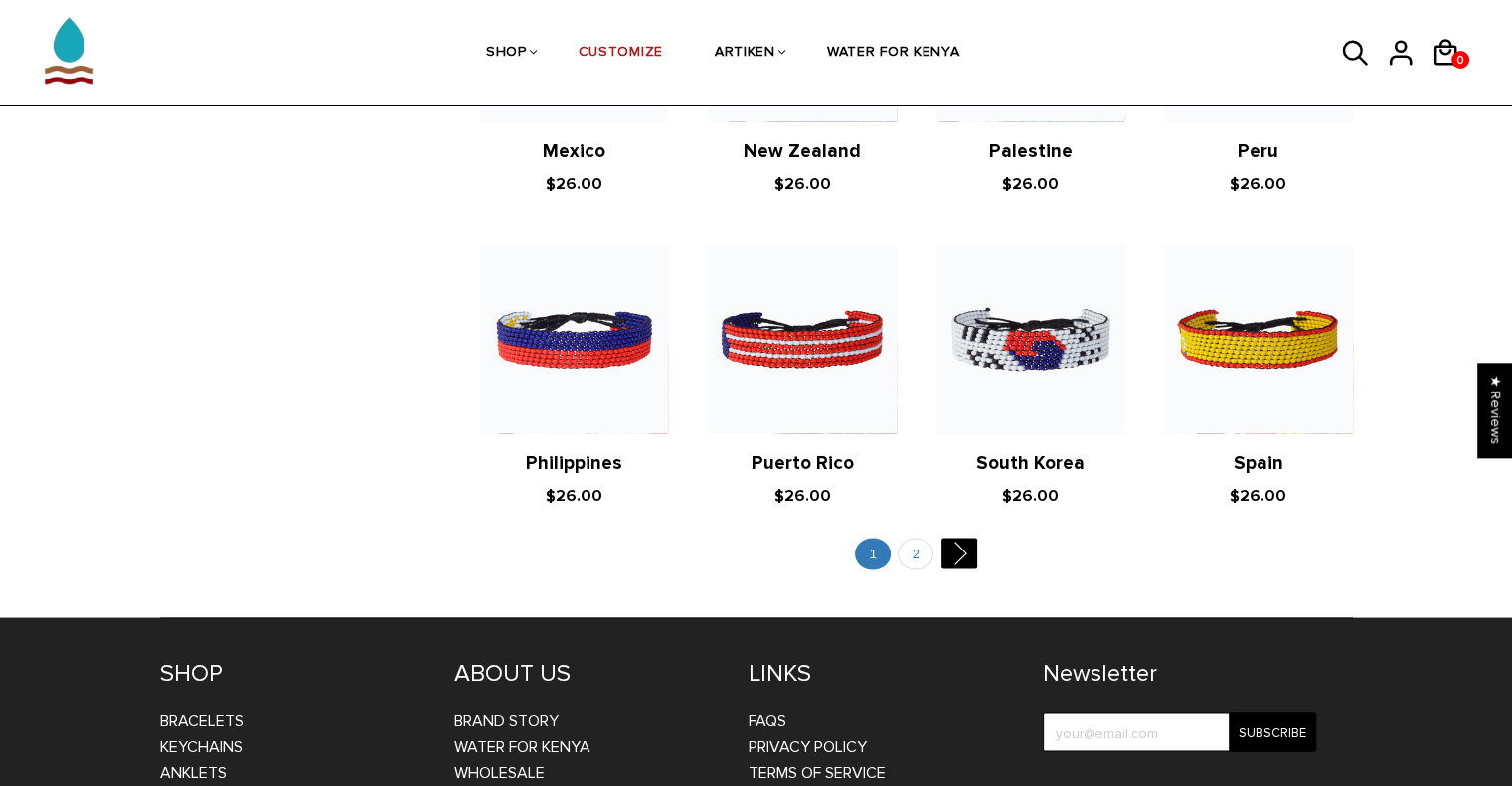scroll, scrollTop: 3776, scrollLeft: 0, axis: vertical 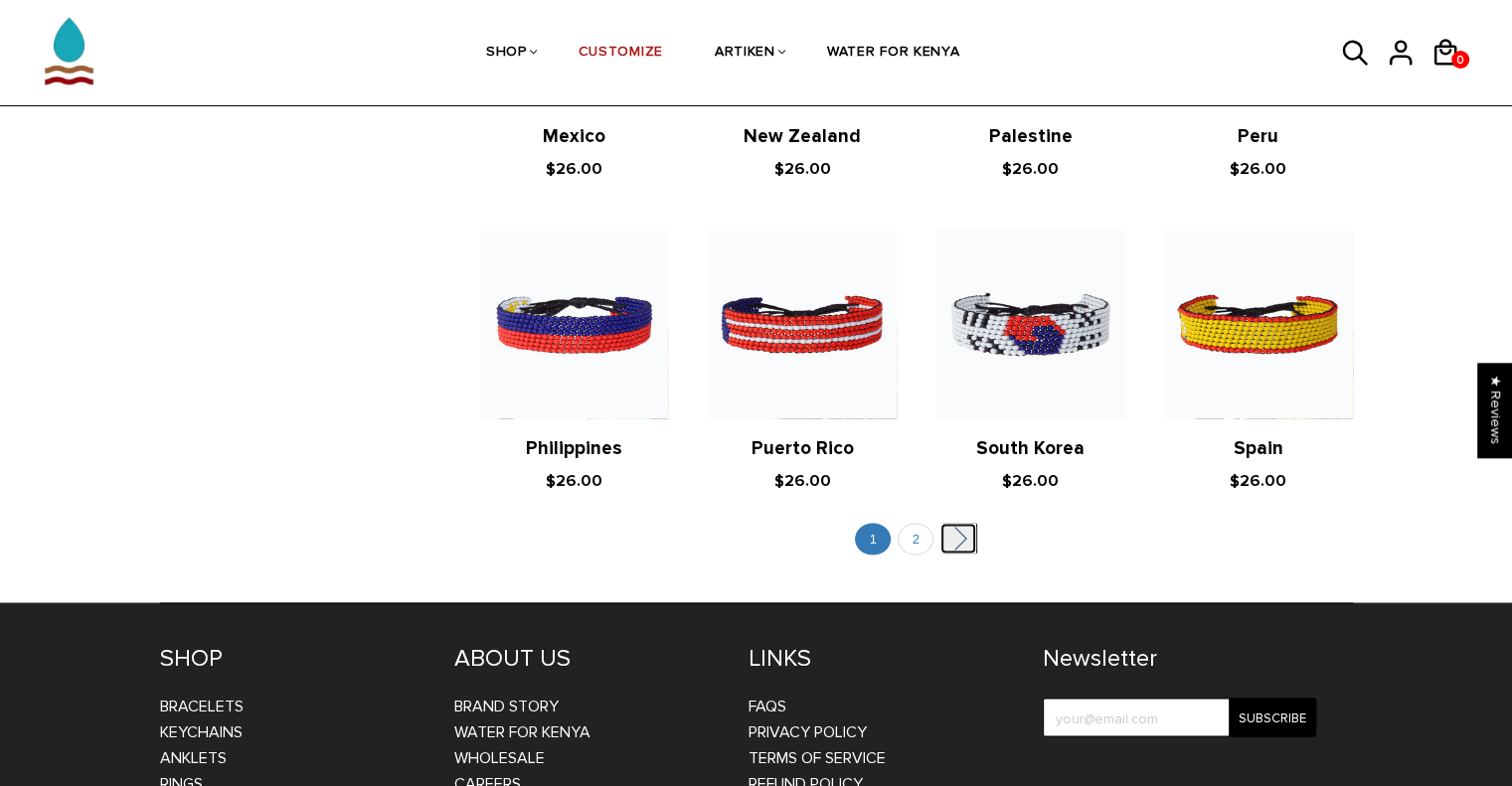 click on "" at bounding box center (958, 538) 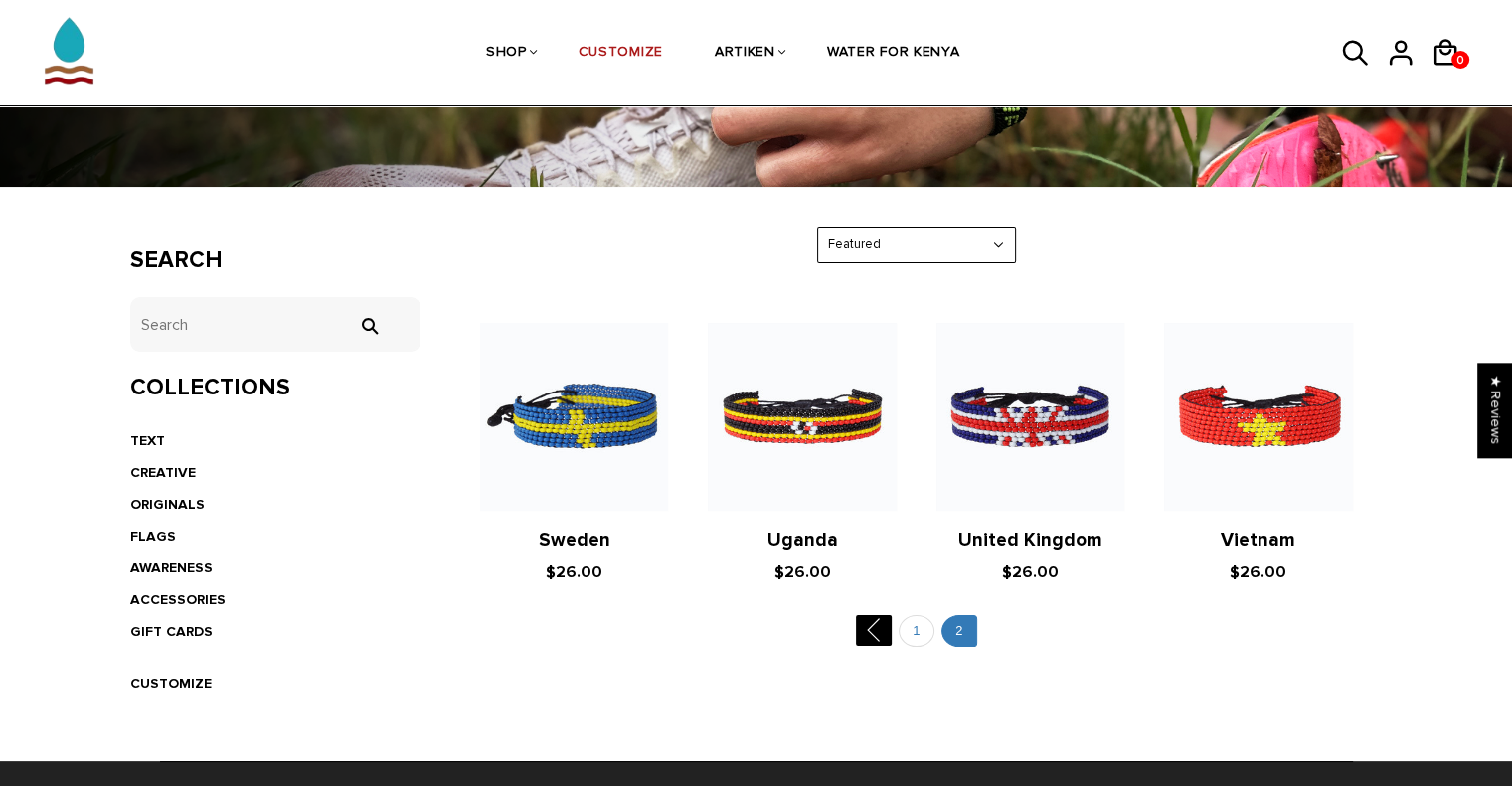 scroll, scrollTop: 397, scrollLeft: 0, axis: vertical 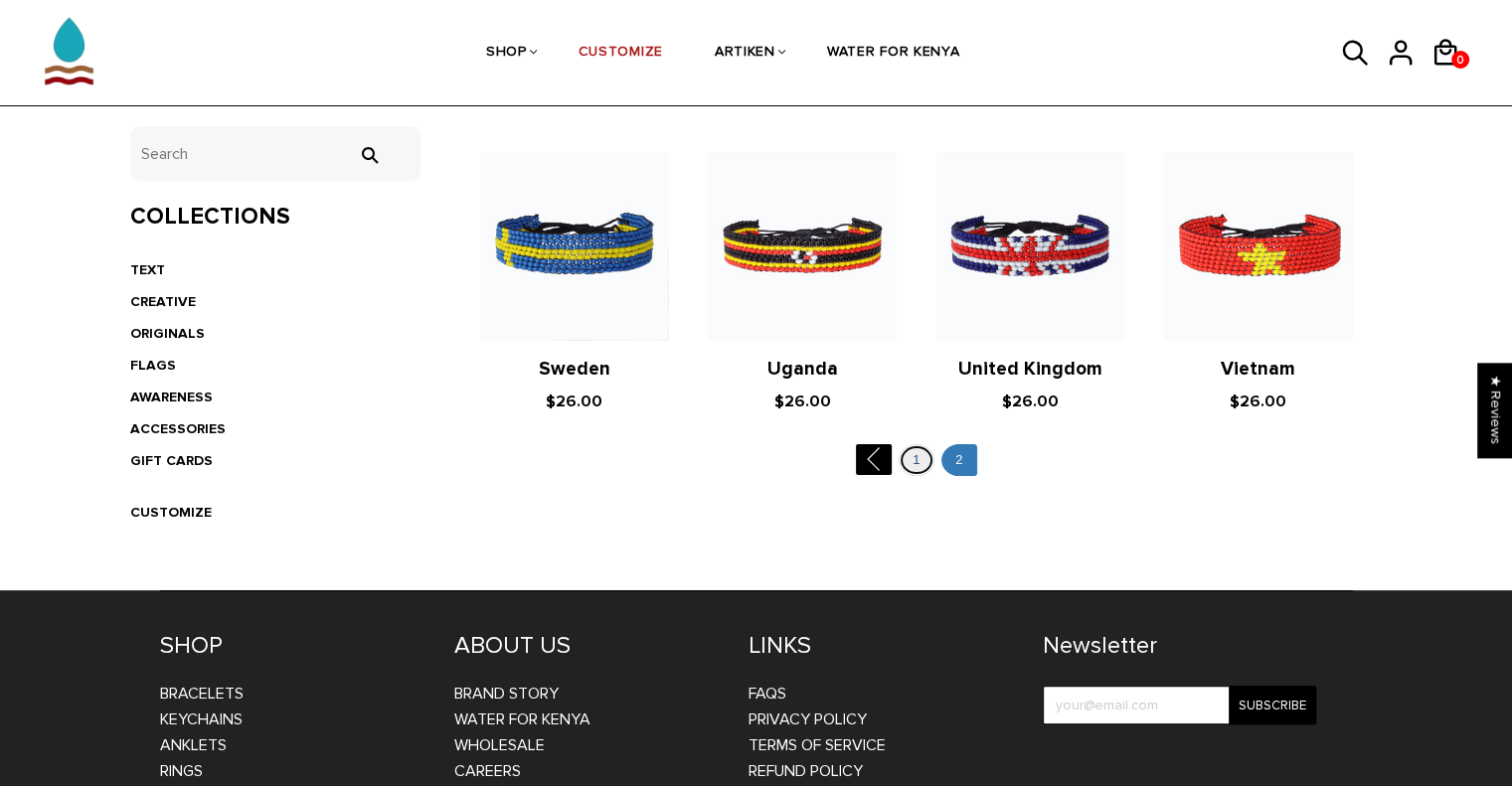 click on "1" at bounding box center (917, 460) 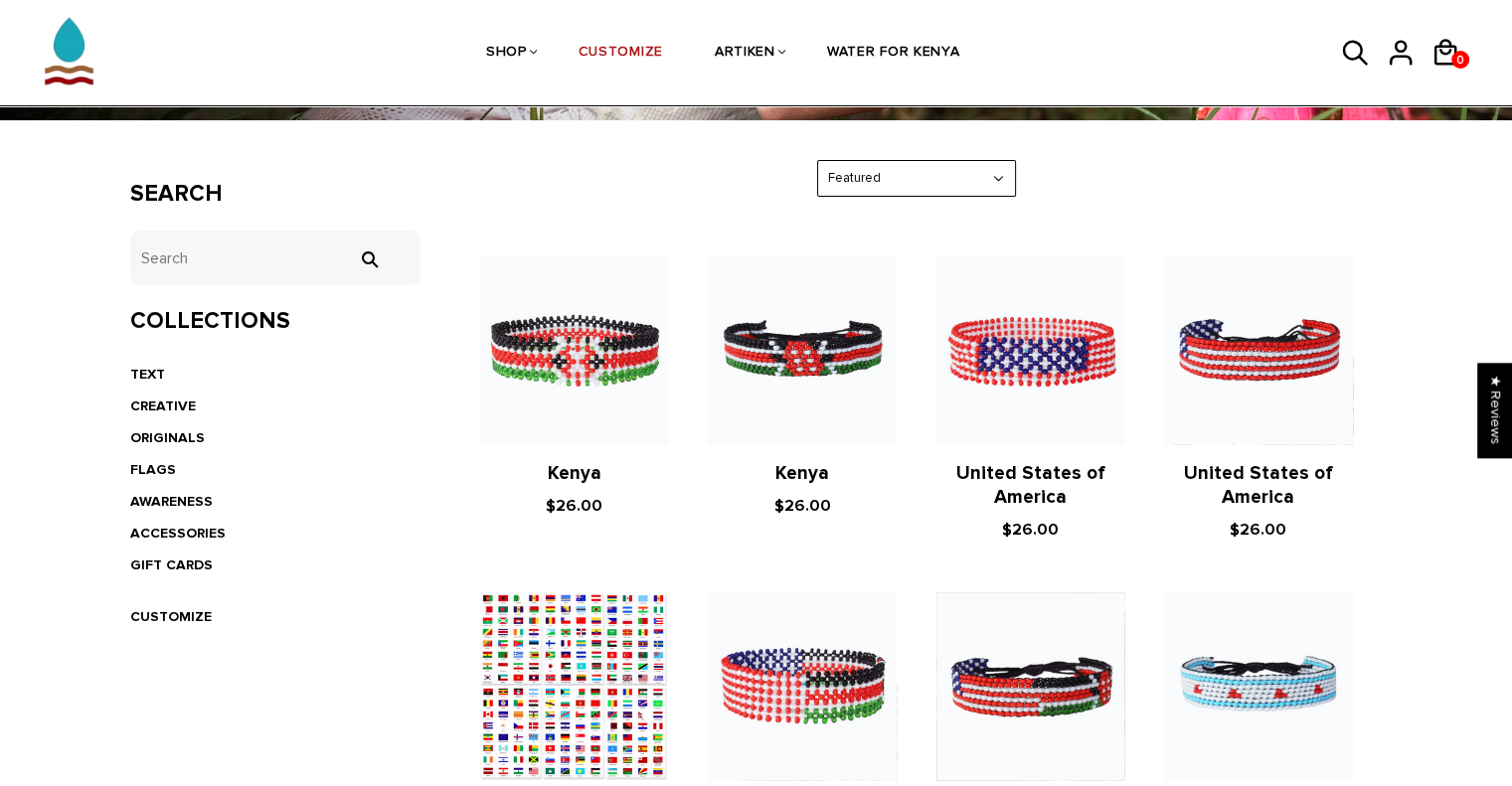scroll, scrollTop: 199, scrollLeft: 0, axis: vertical 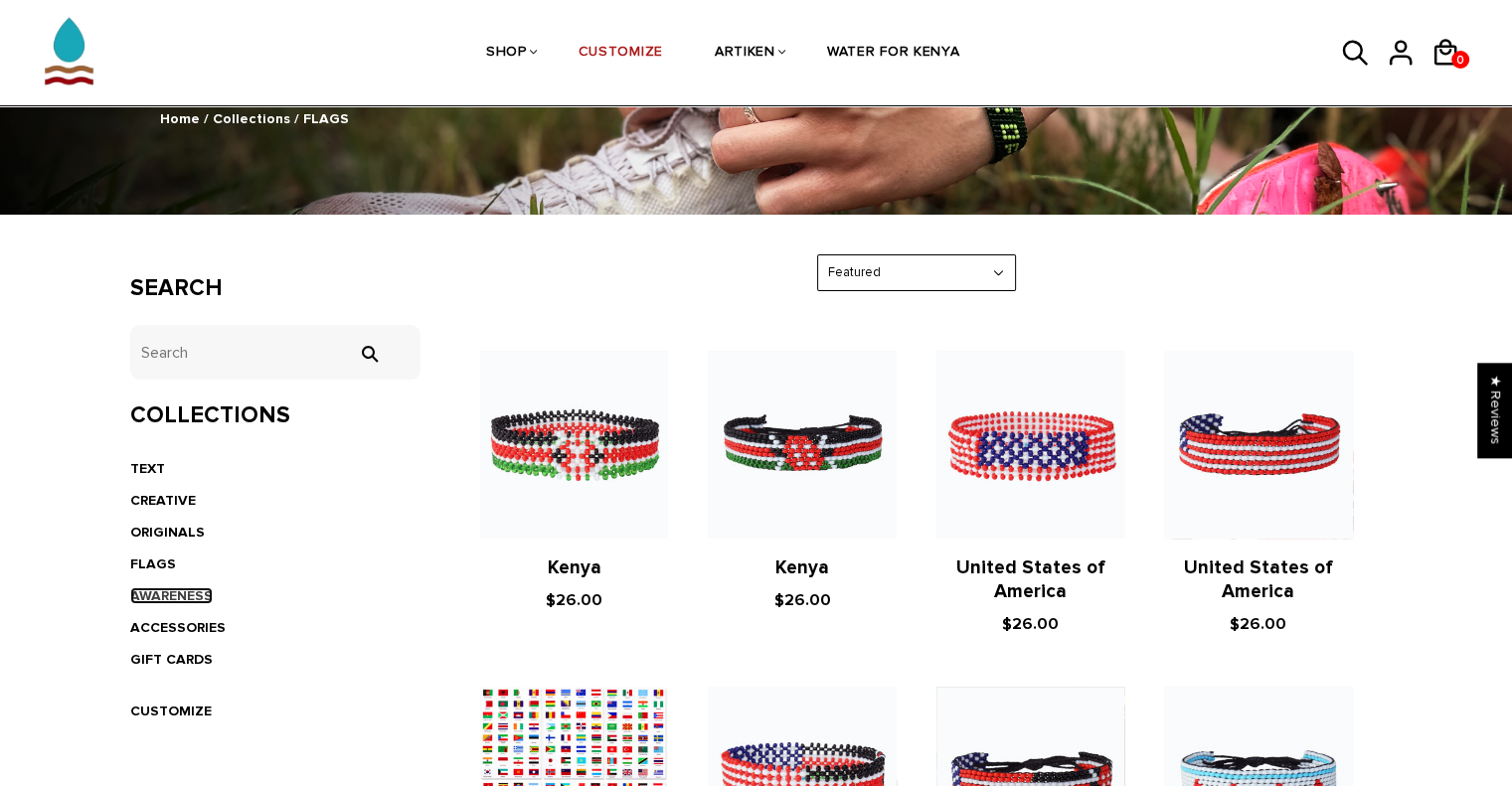 click on "AWARENESS" at bounding box center [171, 595] 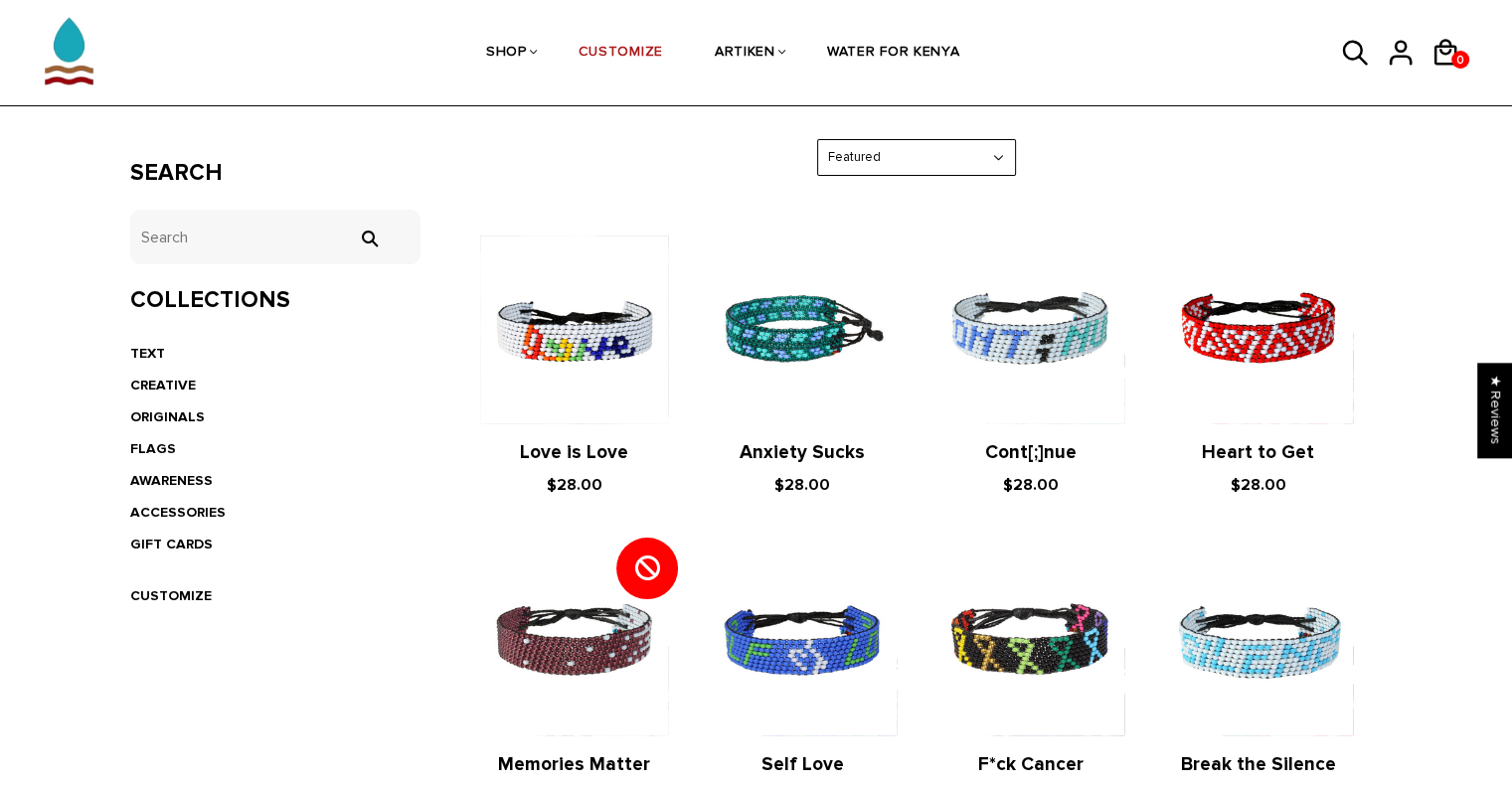 scroll, scrollTop: 199, scrollLeft: 0, axis: vertical 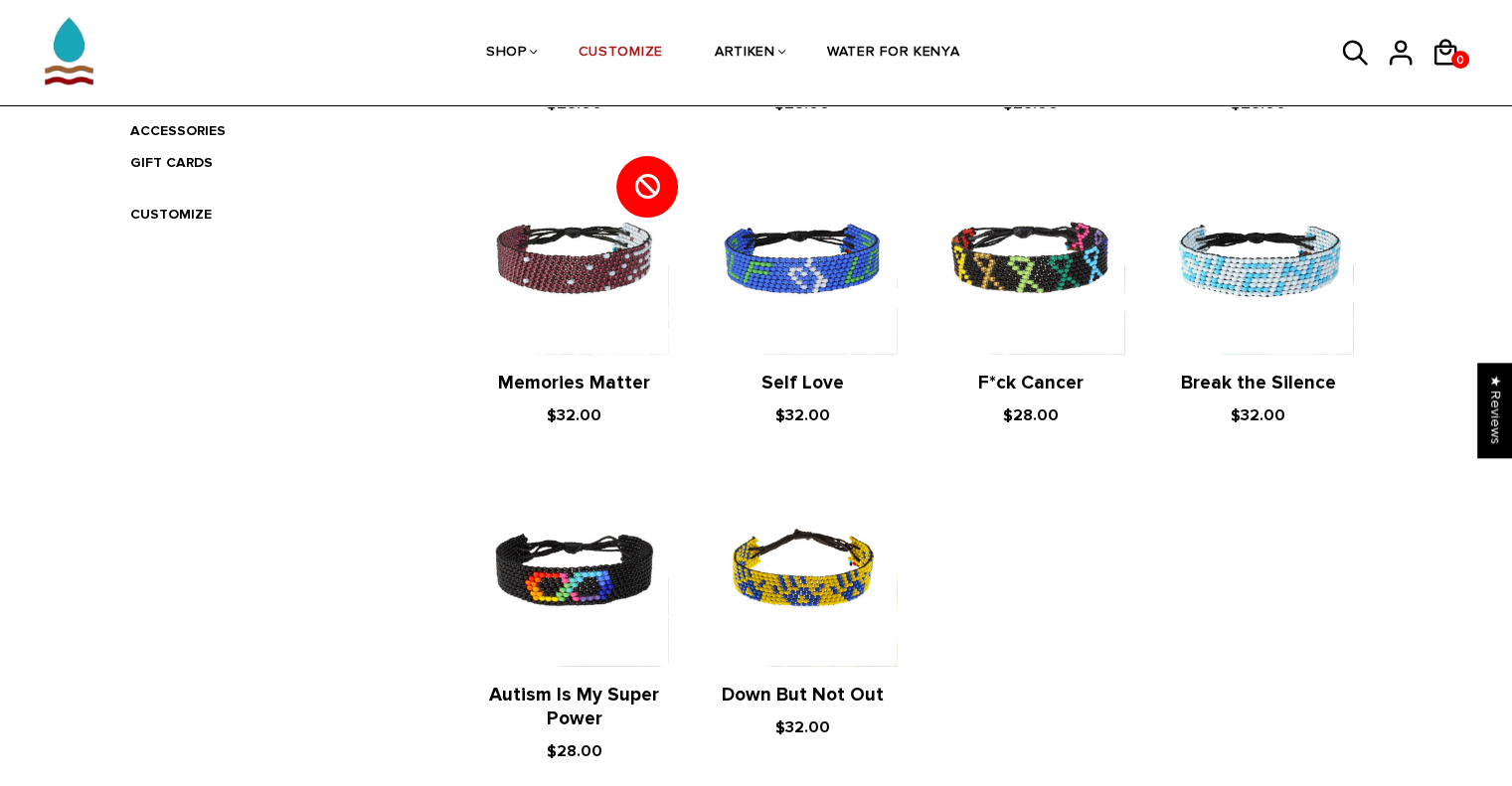 drag, startPoint x: 554, startPoint y: 597, endPoint x: 707, endPoint y: 133, distance: 488.57446 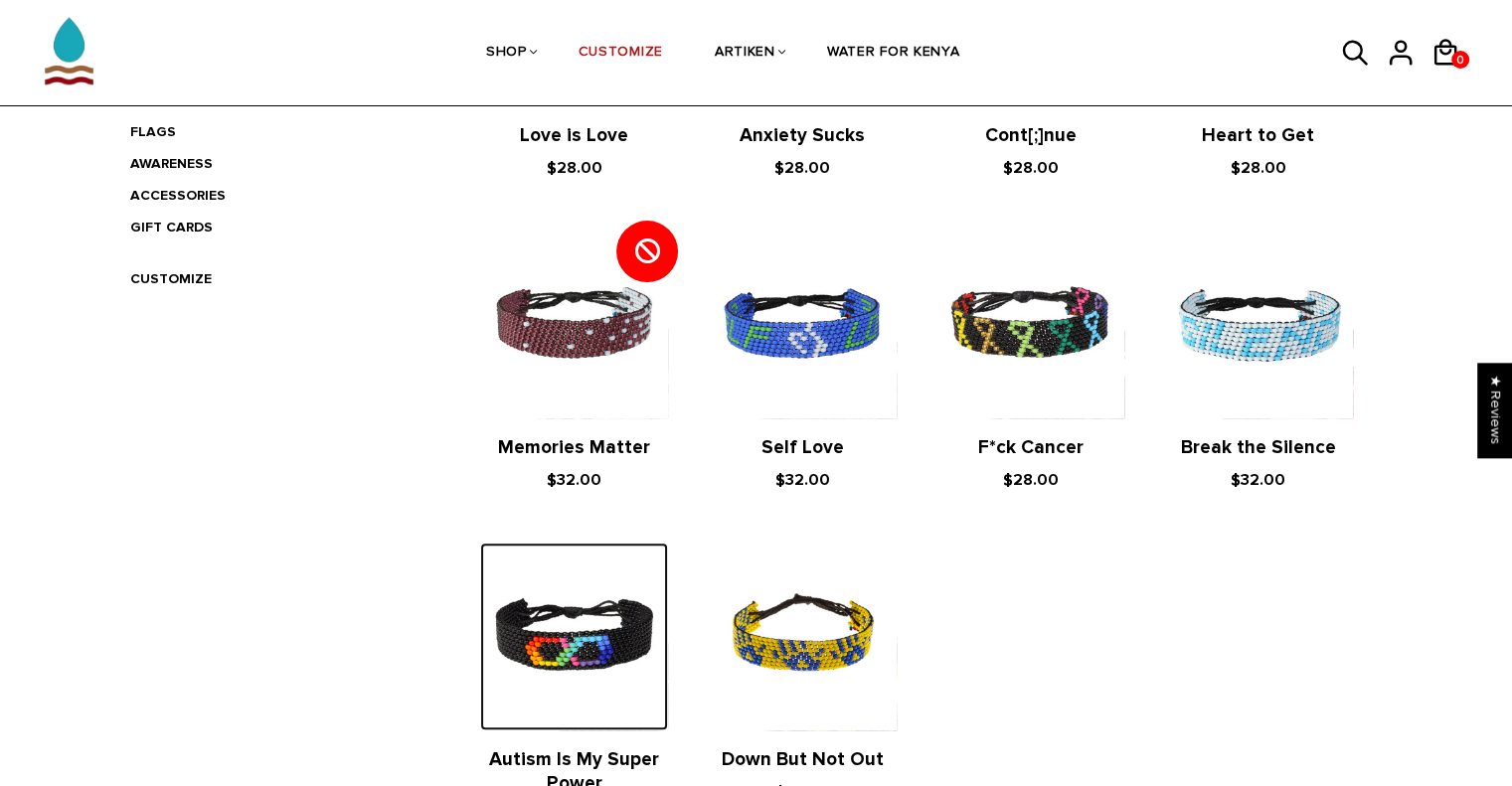 scroll, scrollTop: 596, scrollLeft: 0, axis: vertical 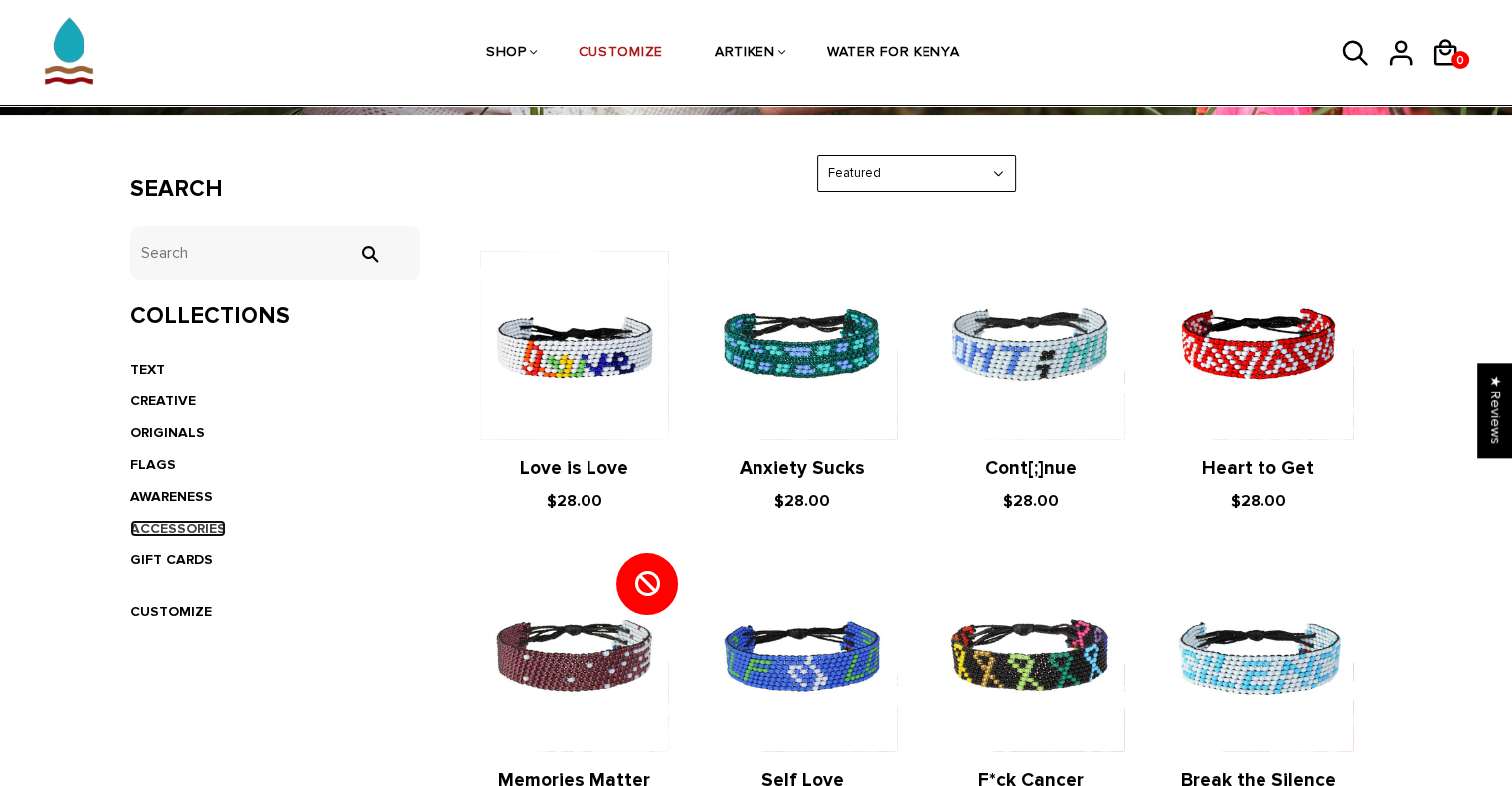 click on "ACCESSORIES" at bounding box center [178, 528] 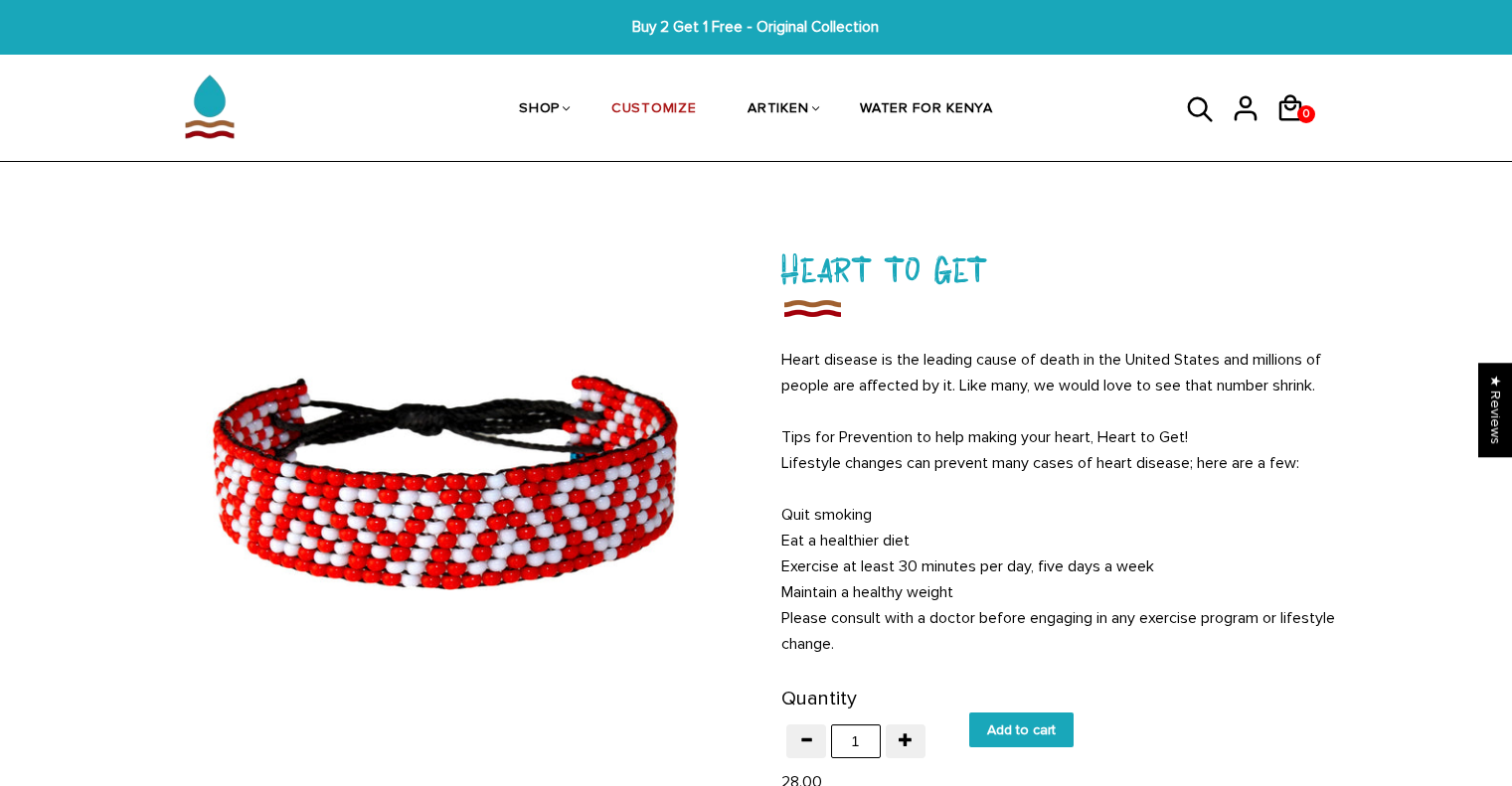 scroll, scrollTop: 0, scrollLeft: 0, axis: both 